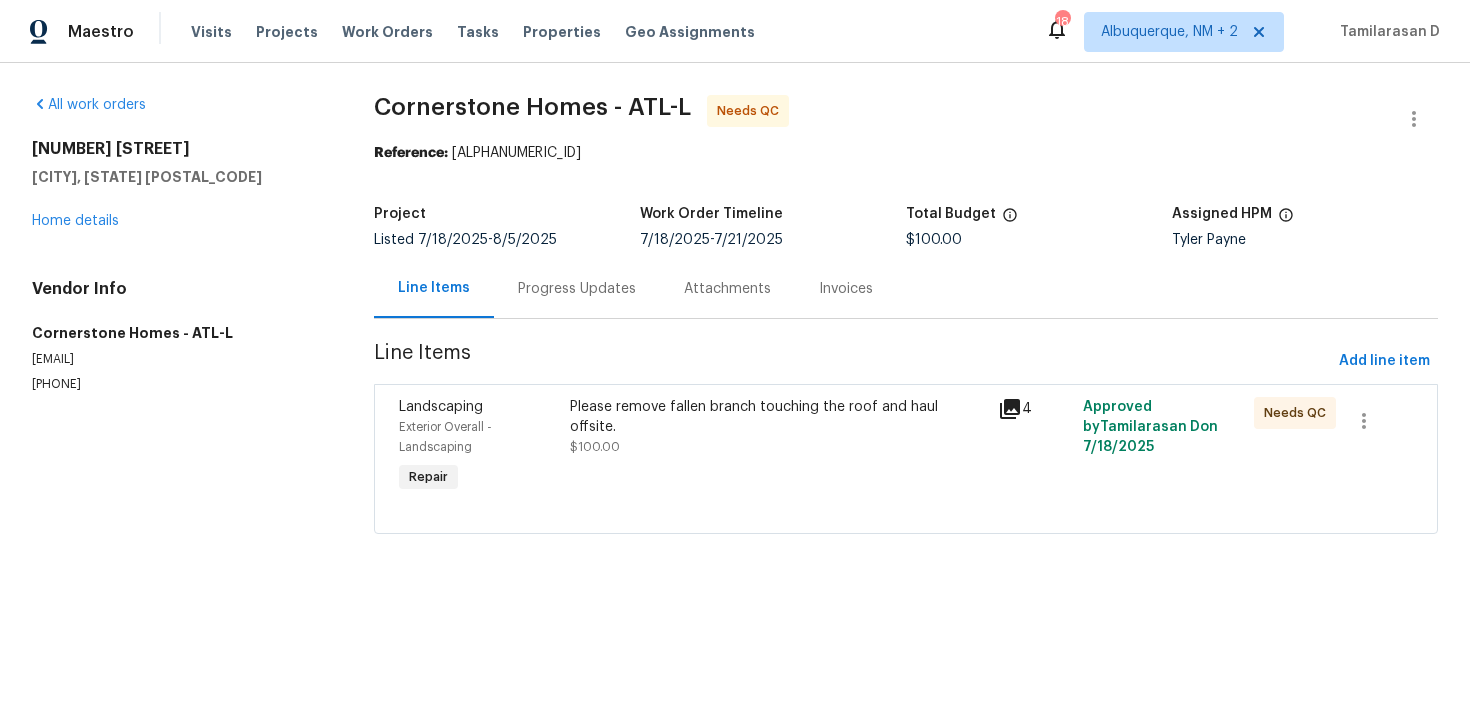 scroll, scrollTop: 0, scrollLeft: 0, axis: both 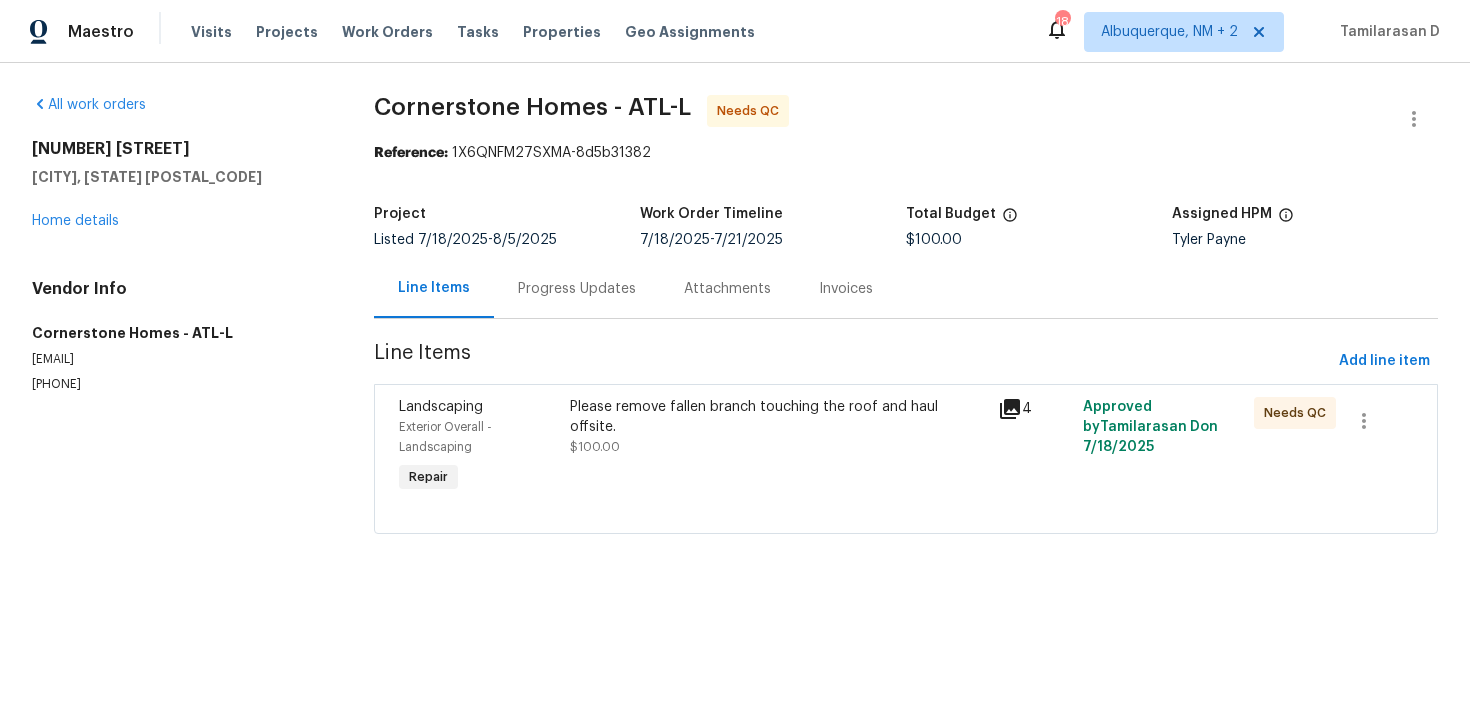 click on "Please remove fallen branch touching the roof and haul offsite. $100.00" at bounding box center [777, 447] 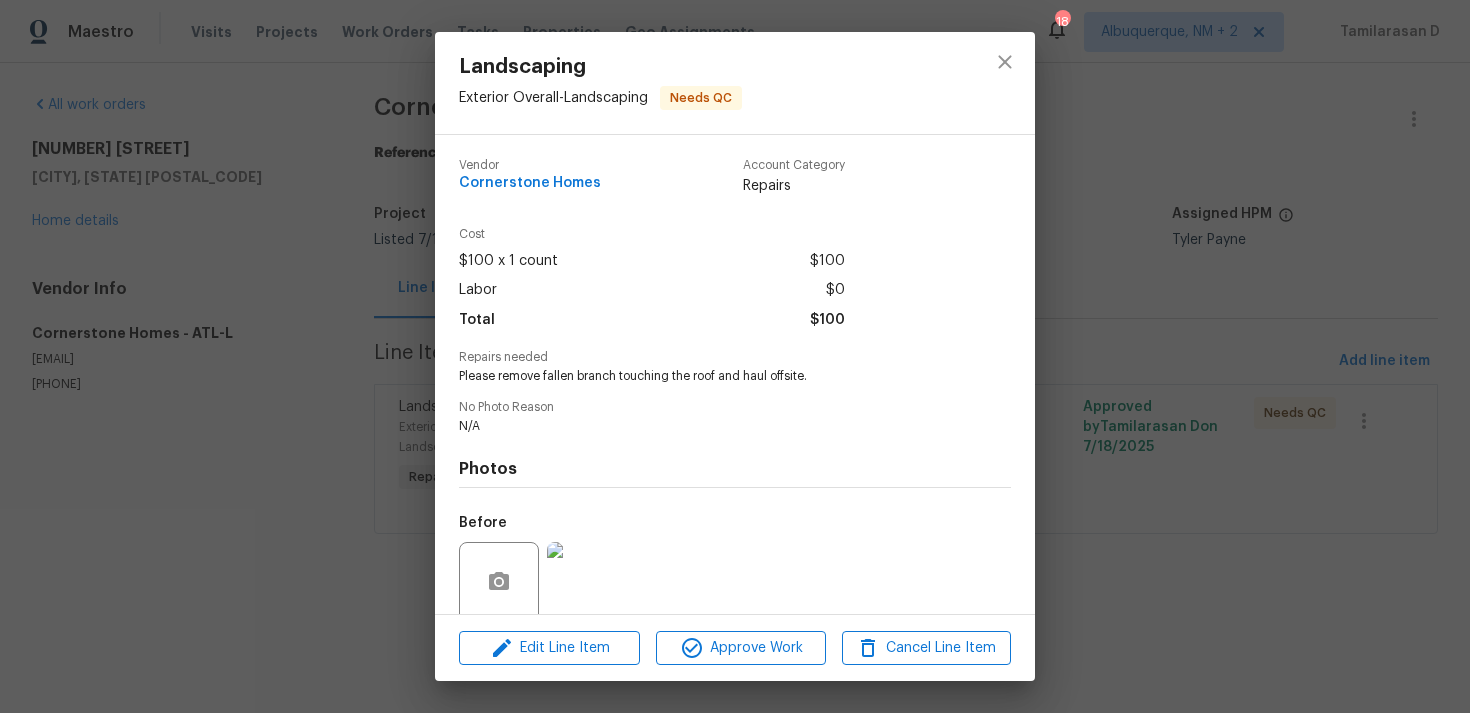 click on "Landscaping Exterior Overall - Landscaping Needs QC Vendor Cornerstone Homes Account Category Repairs Cost $100 x 1 count $100 Labor $0 Total $100 Repairs needed Please remove fallen branch touching the roof and haul offsite. No Photo Reason N/A Photos Before After Edit Line Item Approve Work Cancel Line Item" at bounding box center (735, 356) 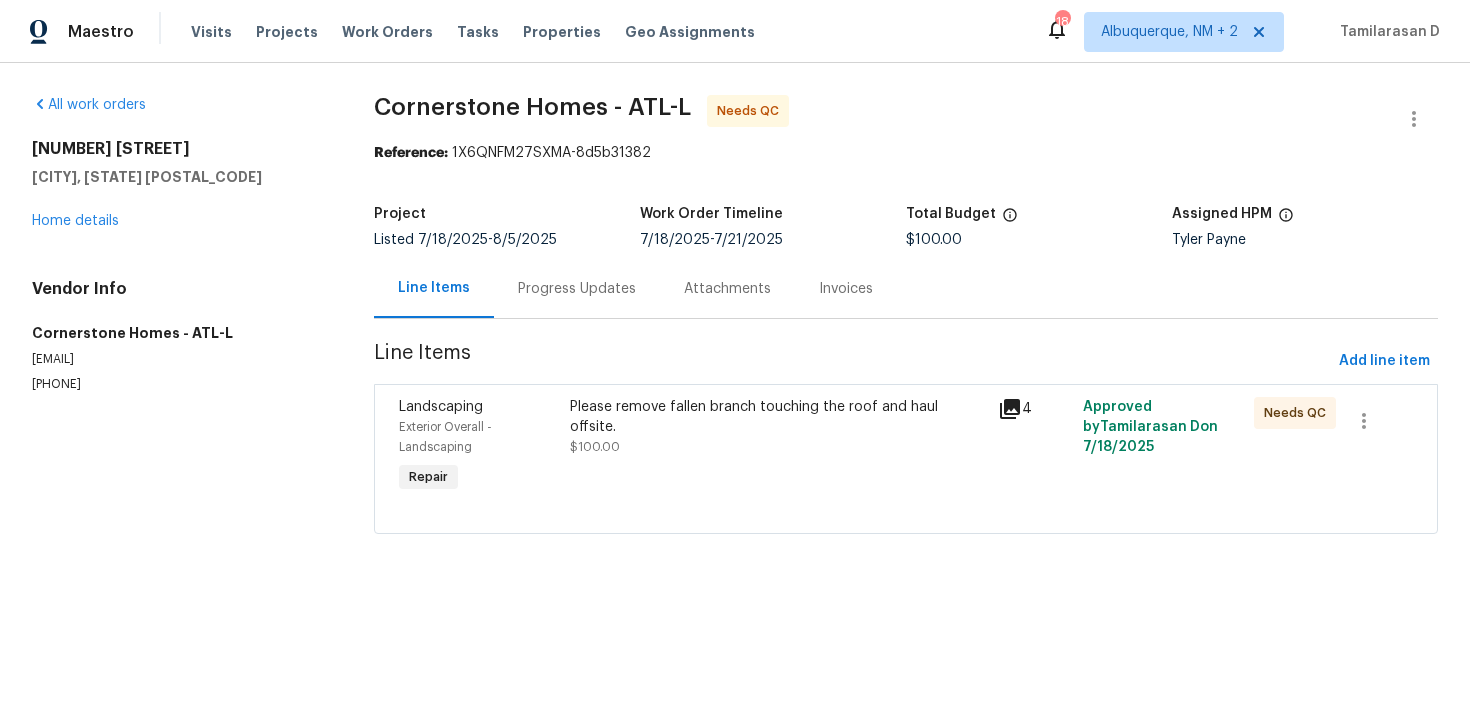 click on "Progress Updates" at bounding box center [577, 288] 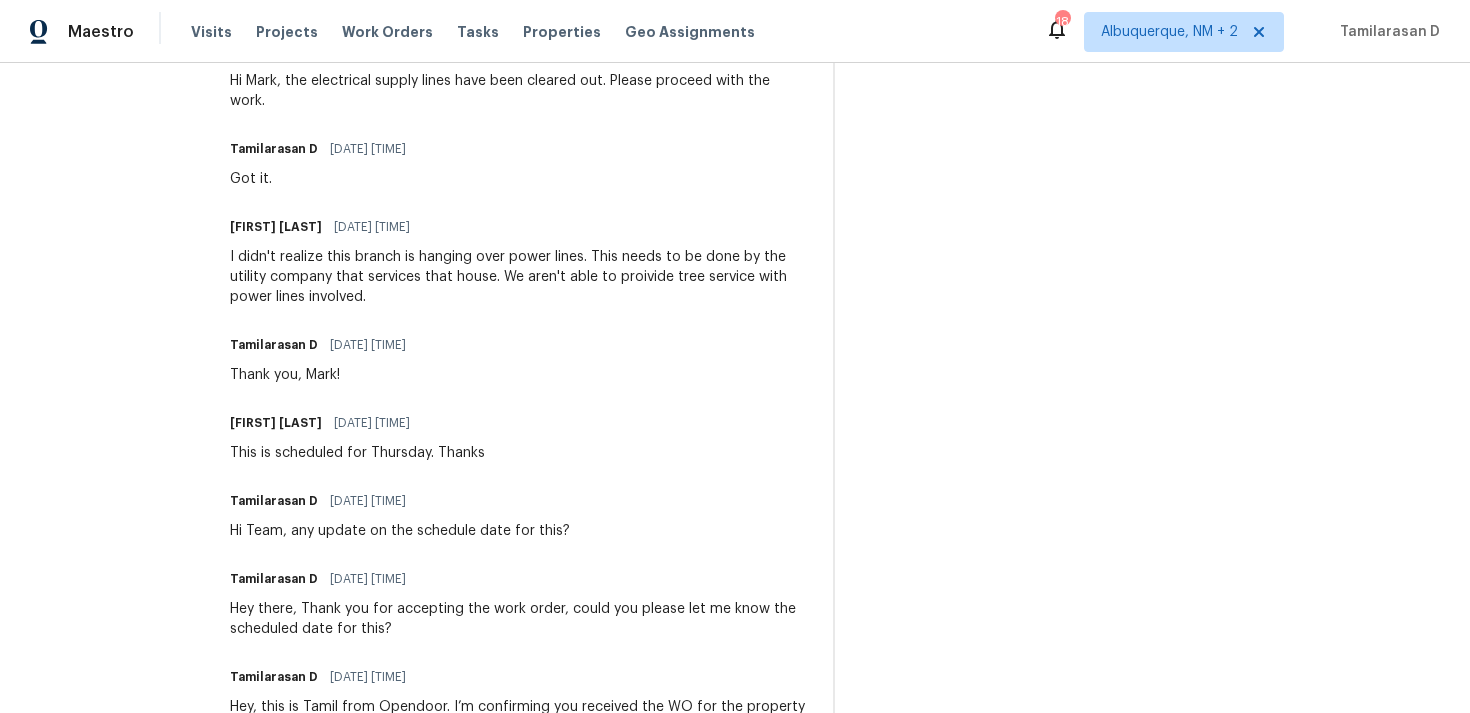 scroll, scrollTop: 0, scrollLeft: 0, axis: both 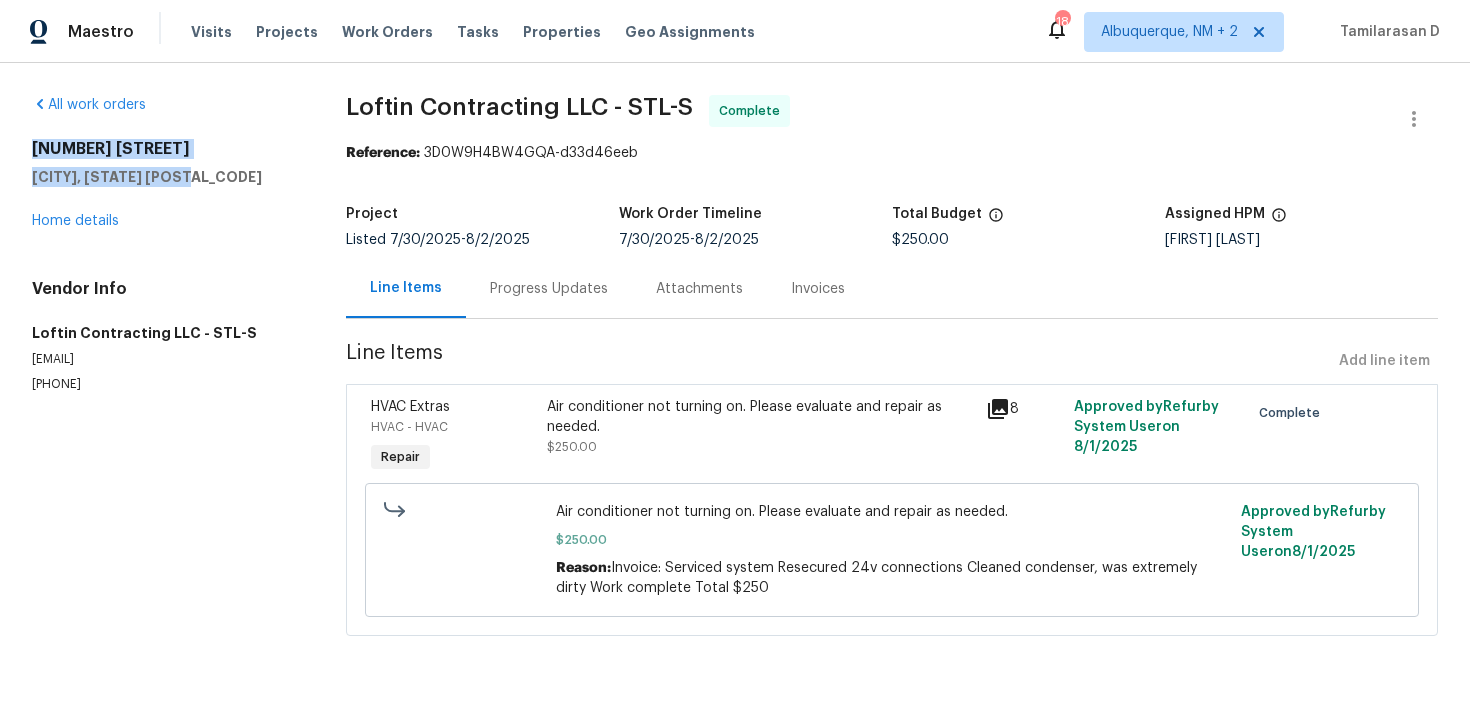 drag, startPoint x: 30, startPoint y: 145, endPoint x: 286, endPoint y: 175, distance: 257.75183 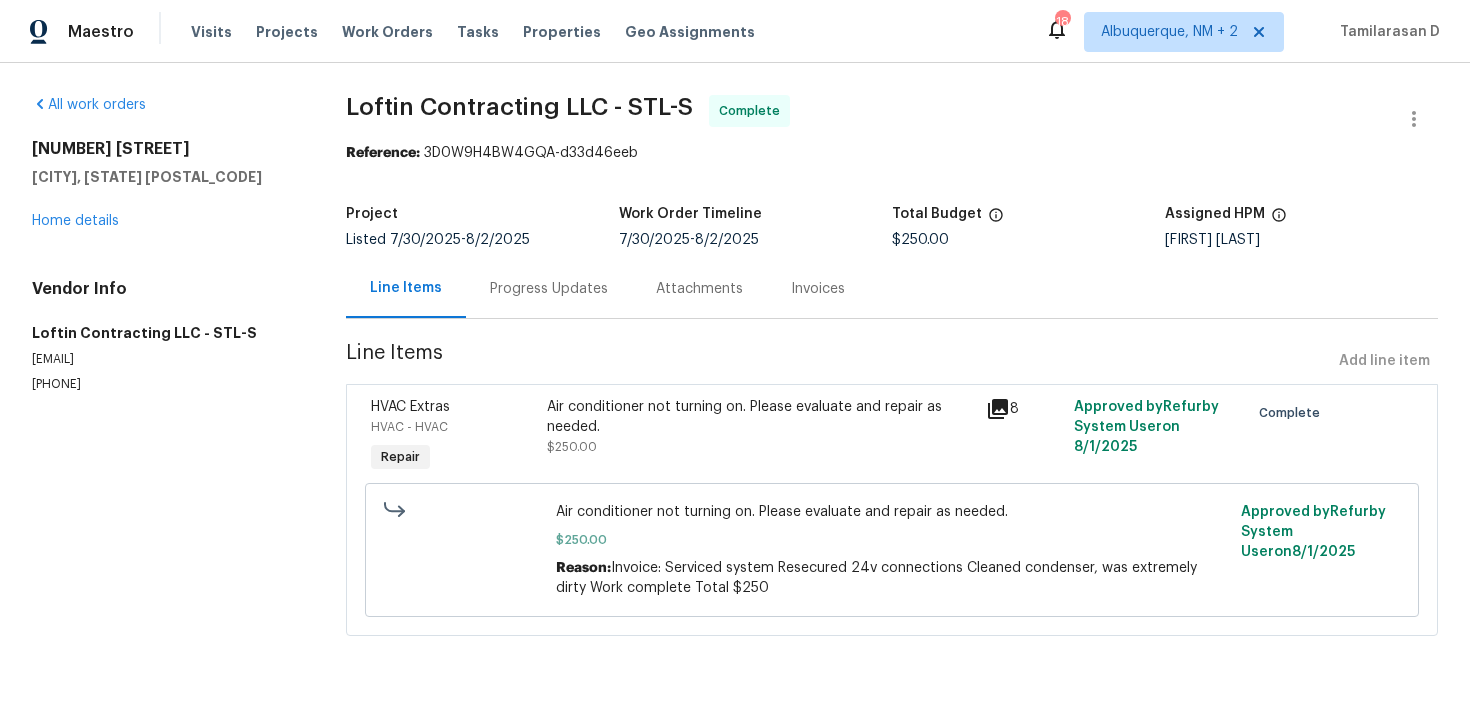 click on "Progress Updates" at bounding box center [549, 289] 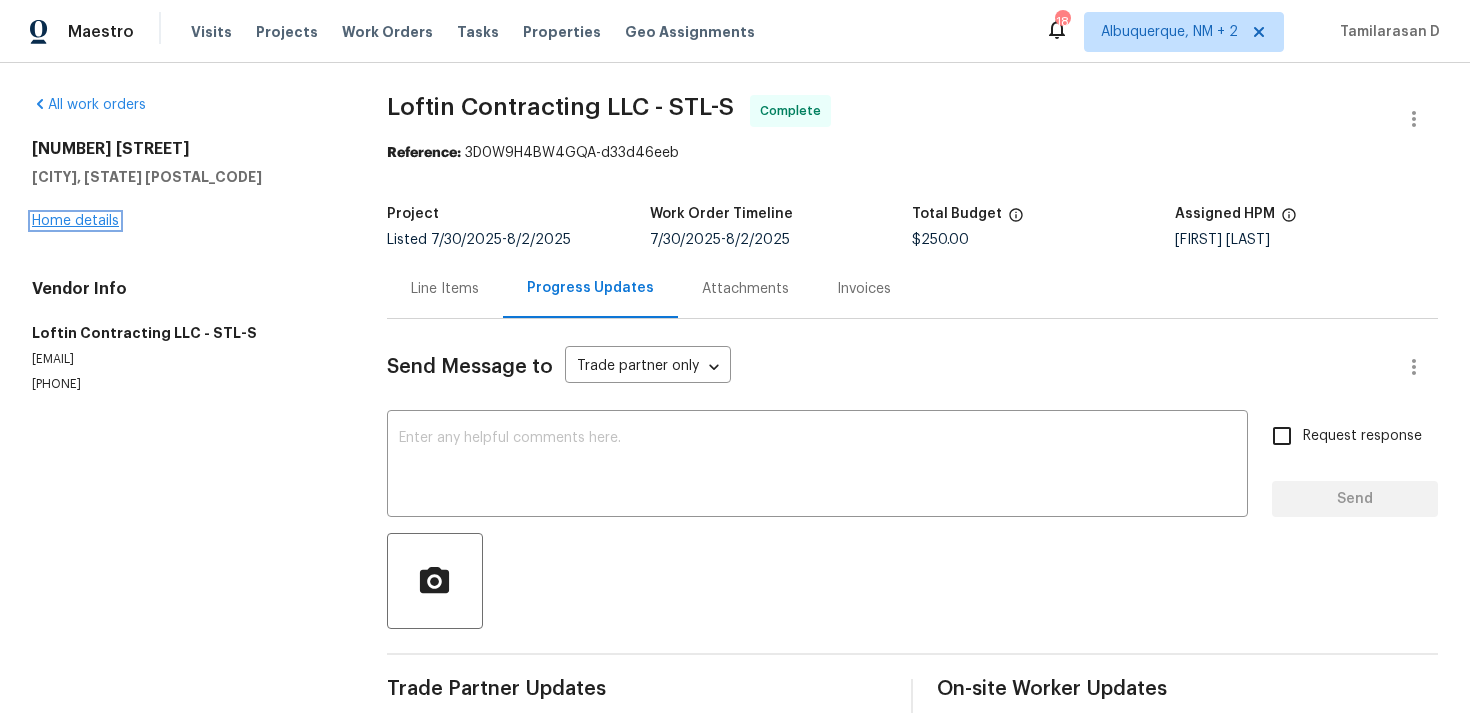 click on "Home details" at bounding box center (75, 221) 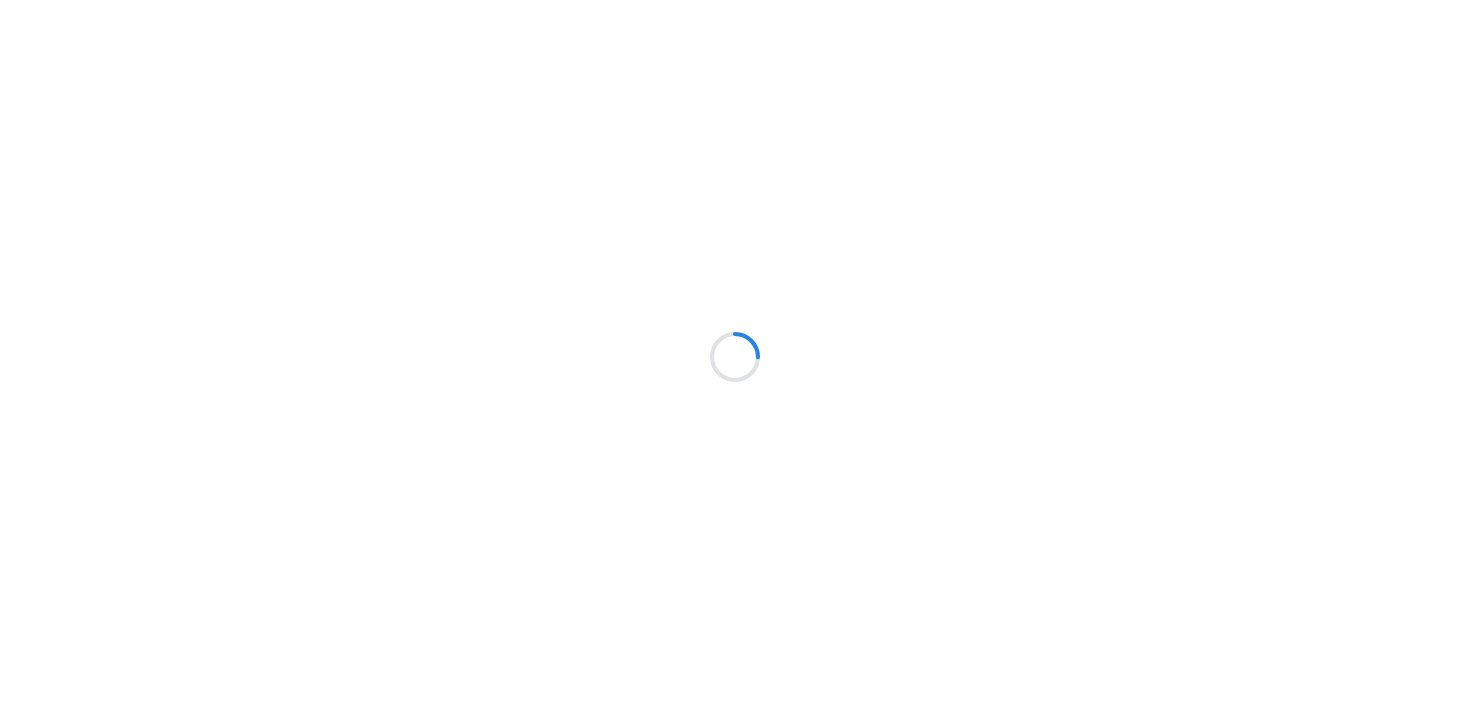 scroll, scrollTop: 0, scrollLeft: 0, axis: both 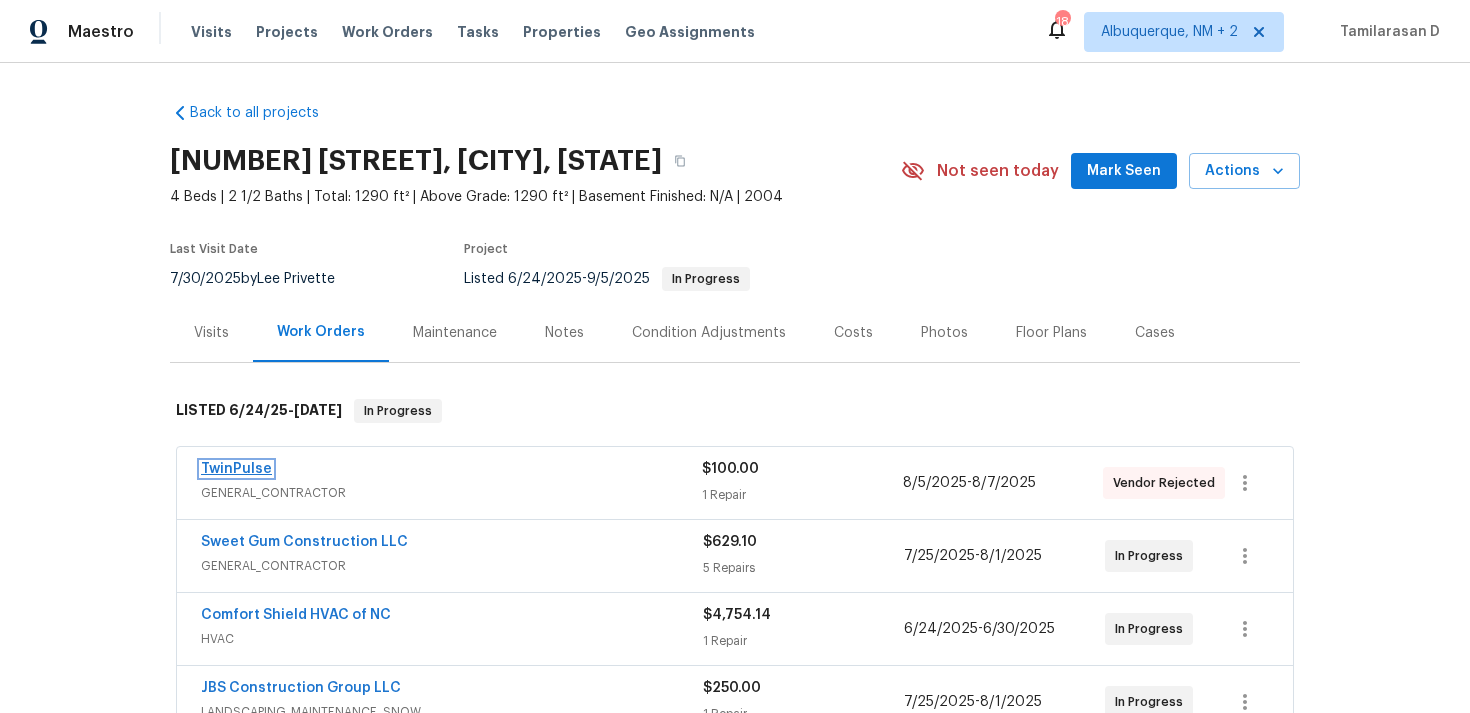 click on "TwinPulse" at bounding box center [236, 469] 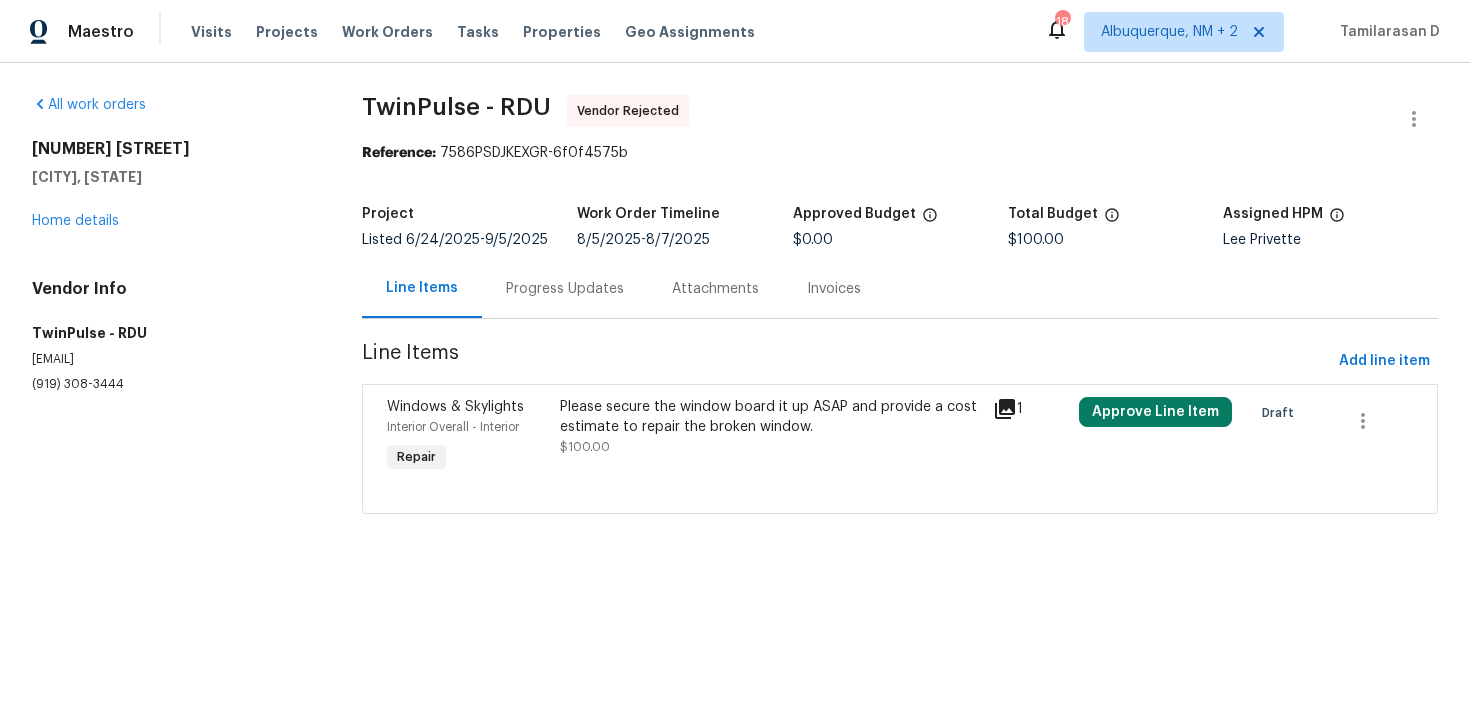 click on "Progress Updates" at bounding box center (565, 289) 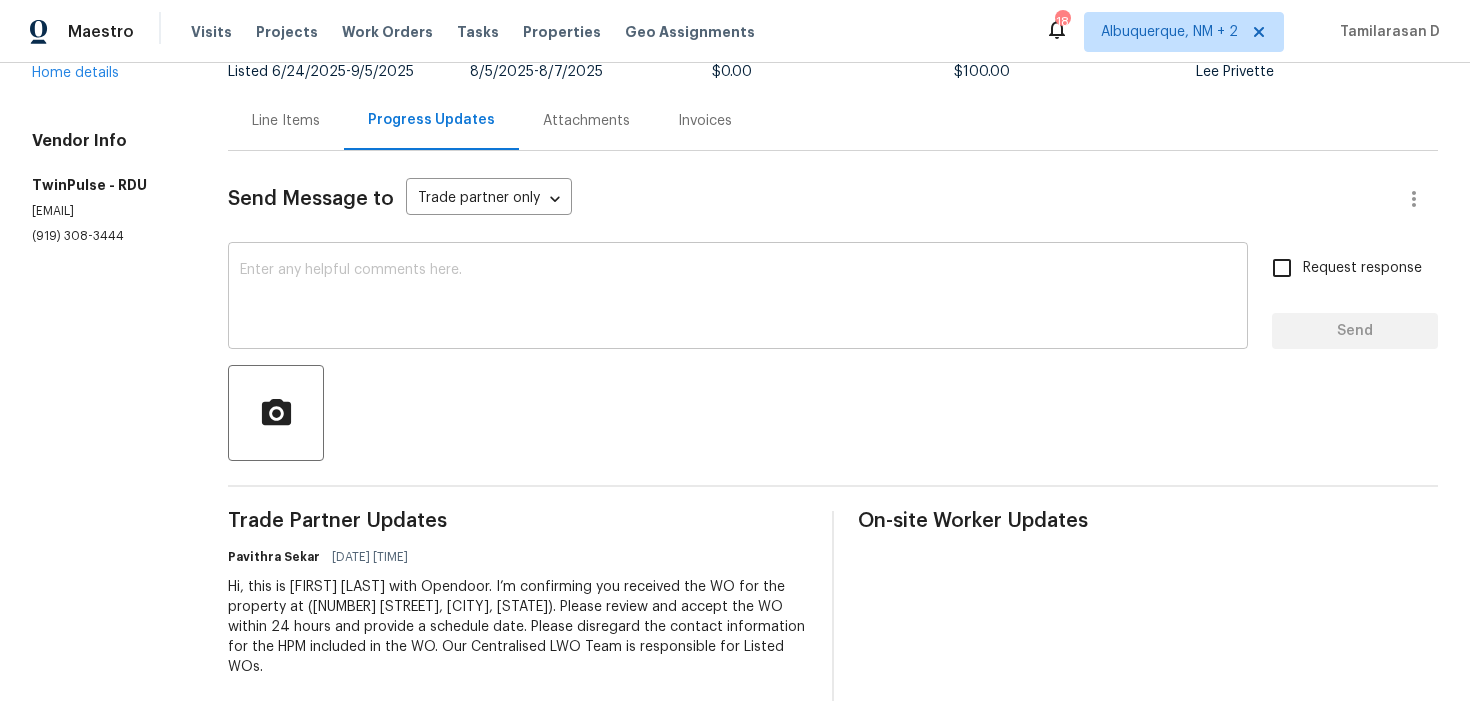scroll, scrollTop: 0, scrollLeft: 0, axis: both 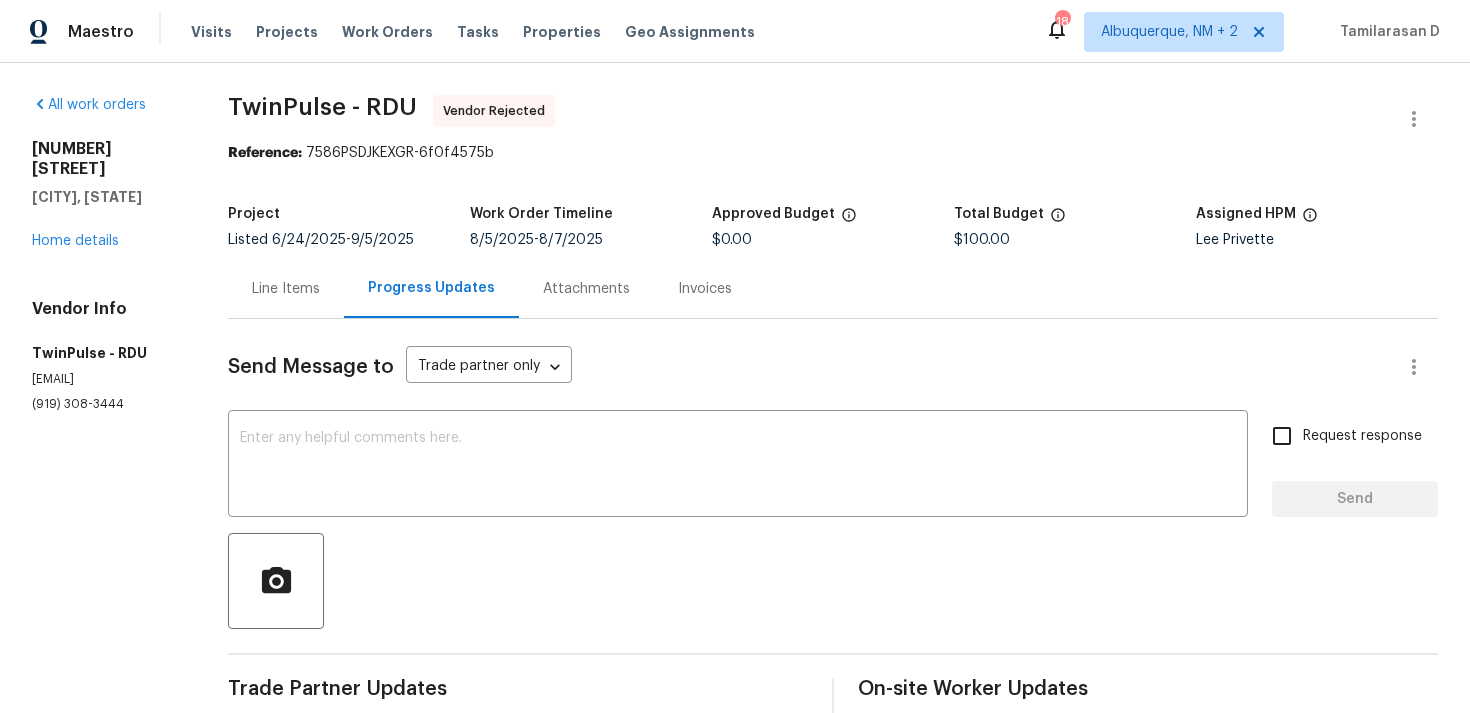 click on "Line Items" at bounding box center (286, 288) 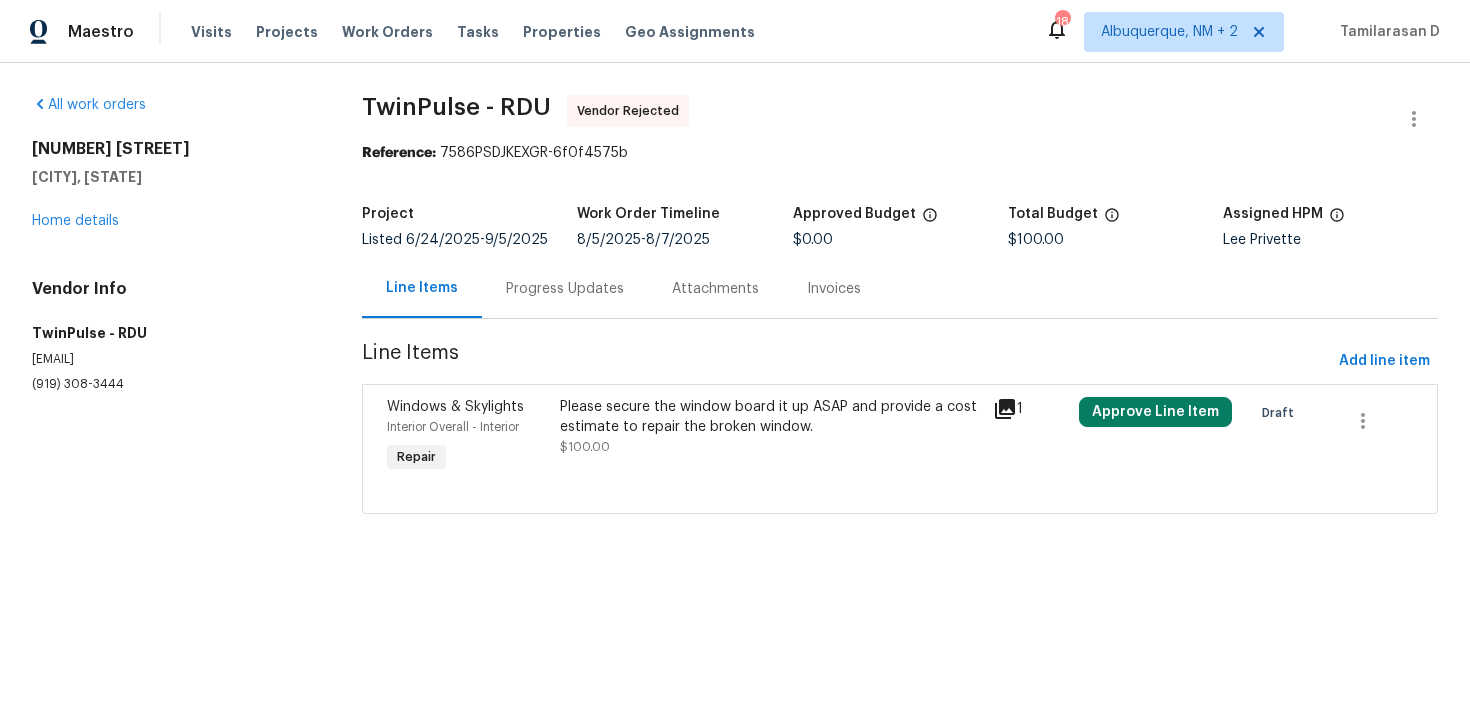 click on "Please secure the window board it up ASAP and provide a cost estimate to repair the broken window." at bounding box center [770, 417] 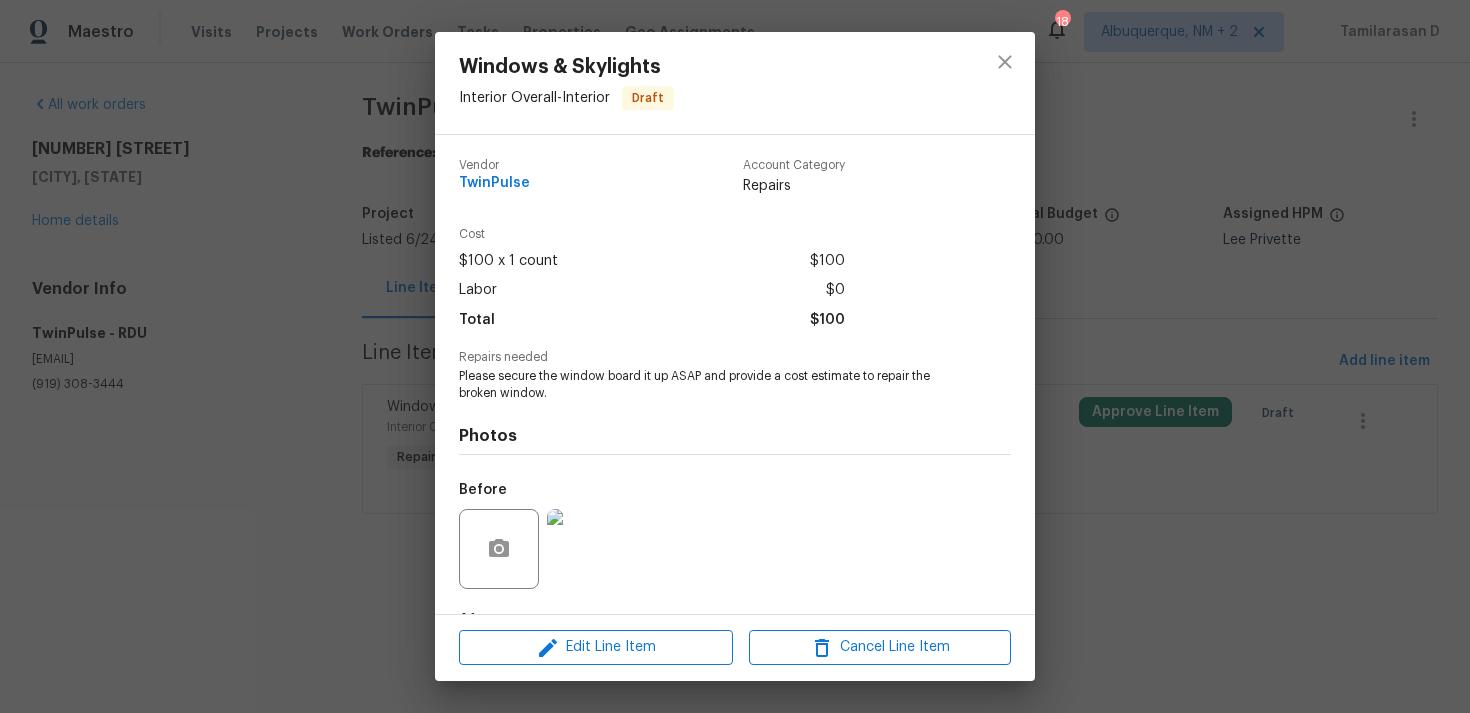scroll, scrollTop: 125, scrollLeft: 0, axis: vertical 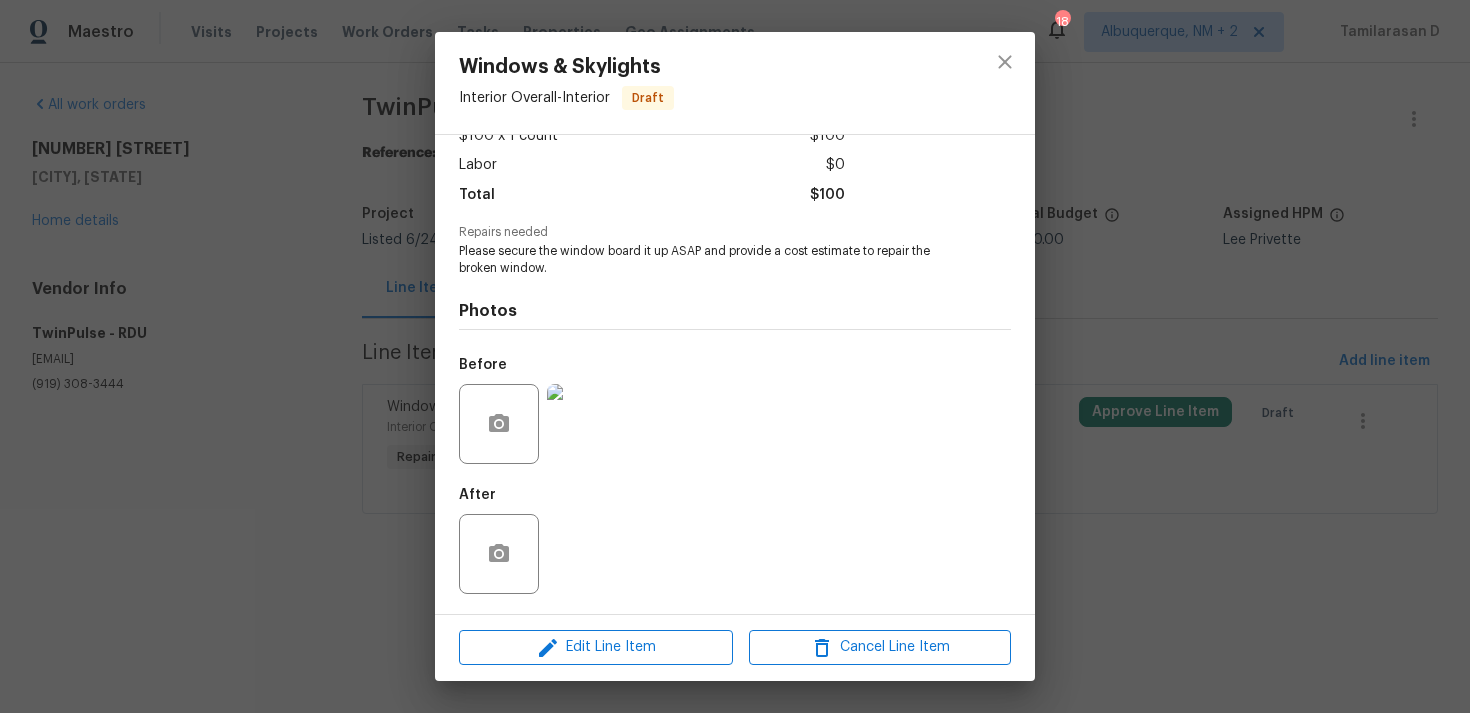 click on "Windows & Skylights Interior Overall  -  Interior Draft Vendor TwinPulse Account Category Repairs Cost $100 x 1 count $100 Labor $0 Total $100 Repairs needed Please secure the window board it up ASAP and provide a cost estimate to repair the broken window. Photos Before After  Edit Line Item  Cancel Line Item" at bounding box center (735, 356) 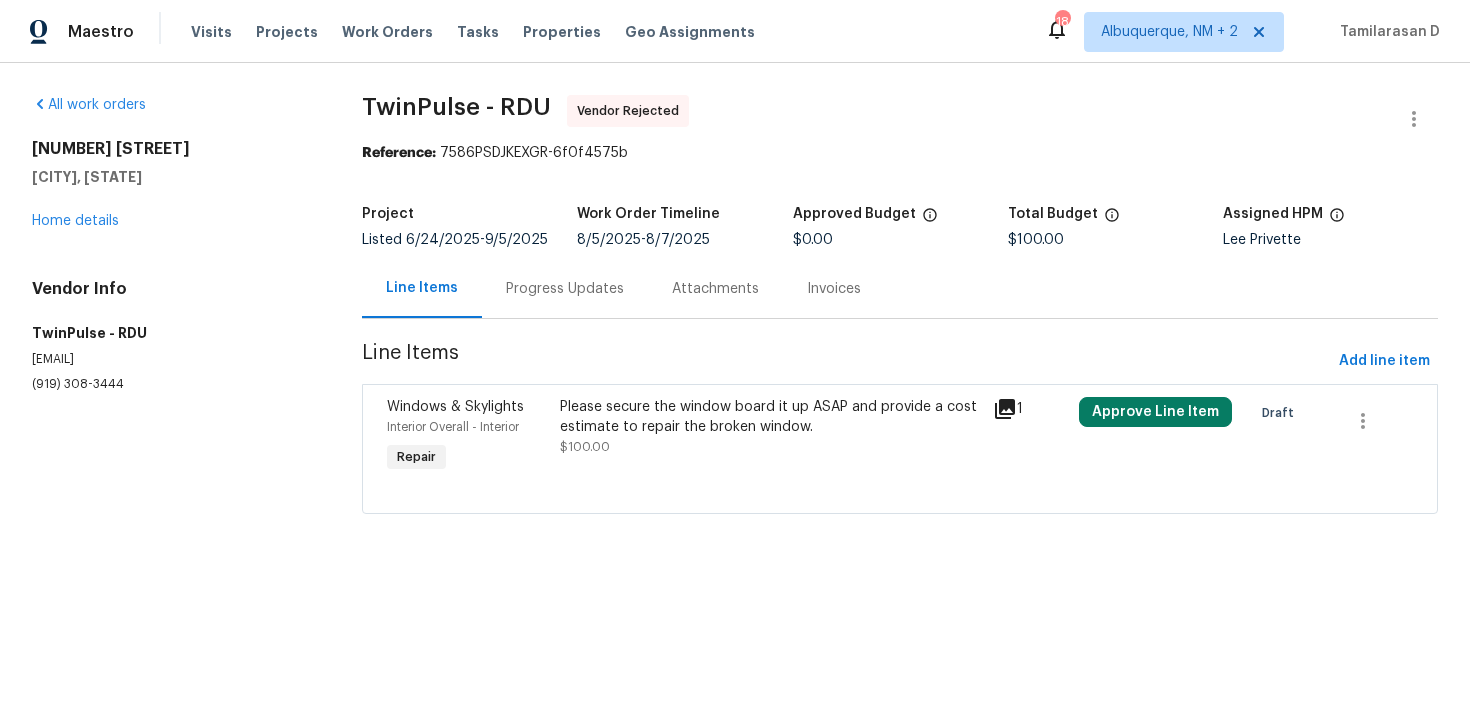 click on "Progress Updates" at bounding box center [565, 289] 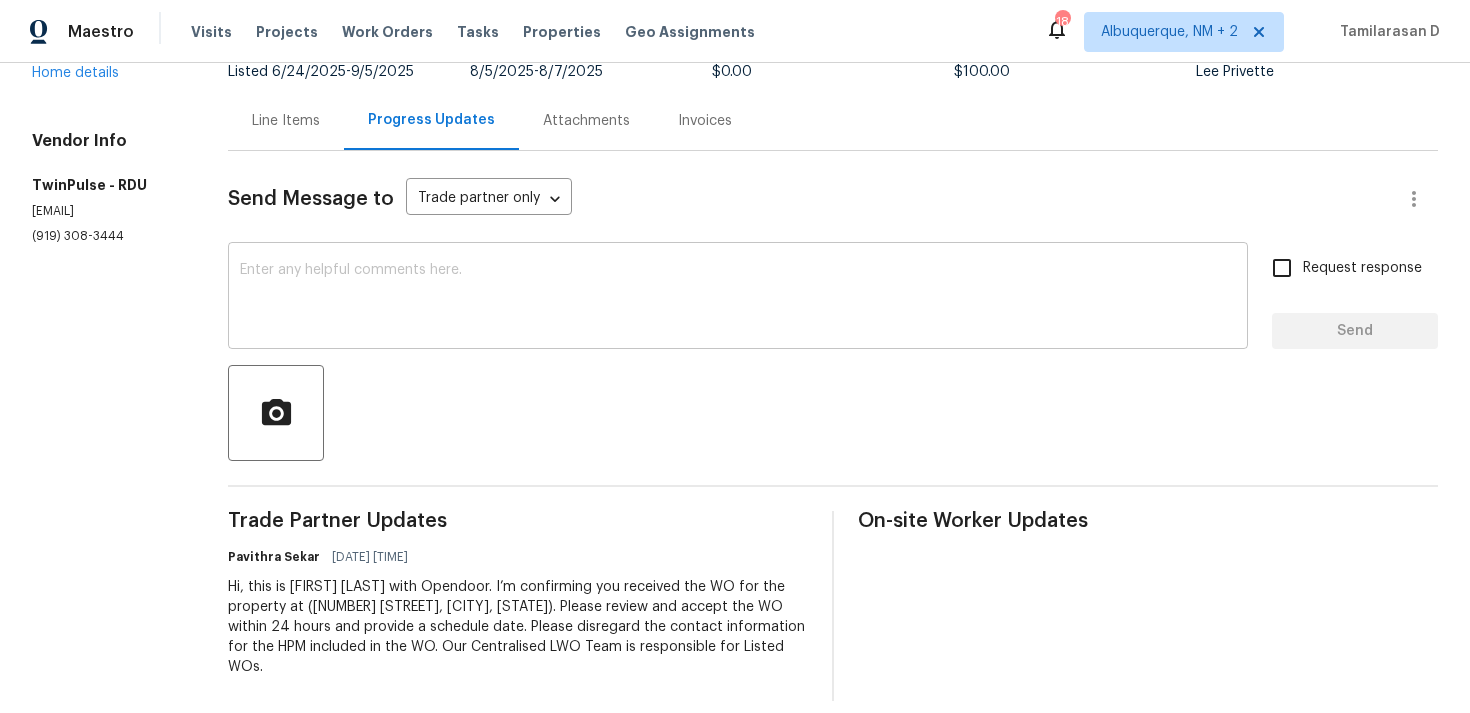 scroll, scrollTop: 0, scrollLeft: 0, axis: both 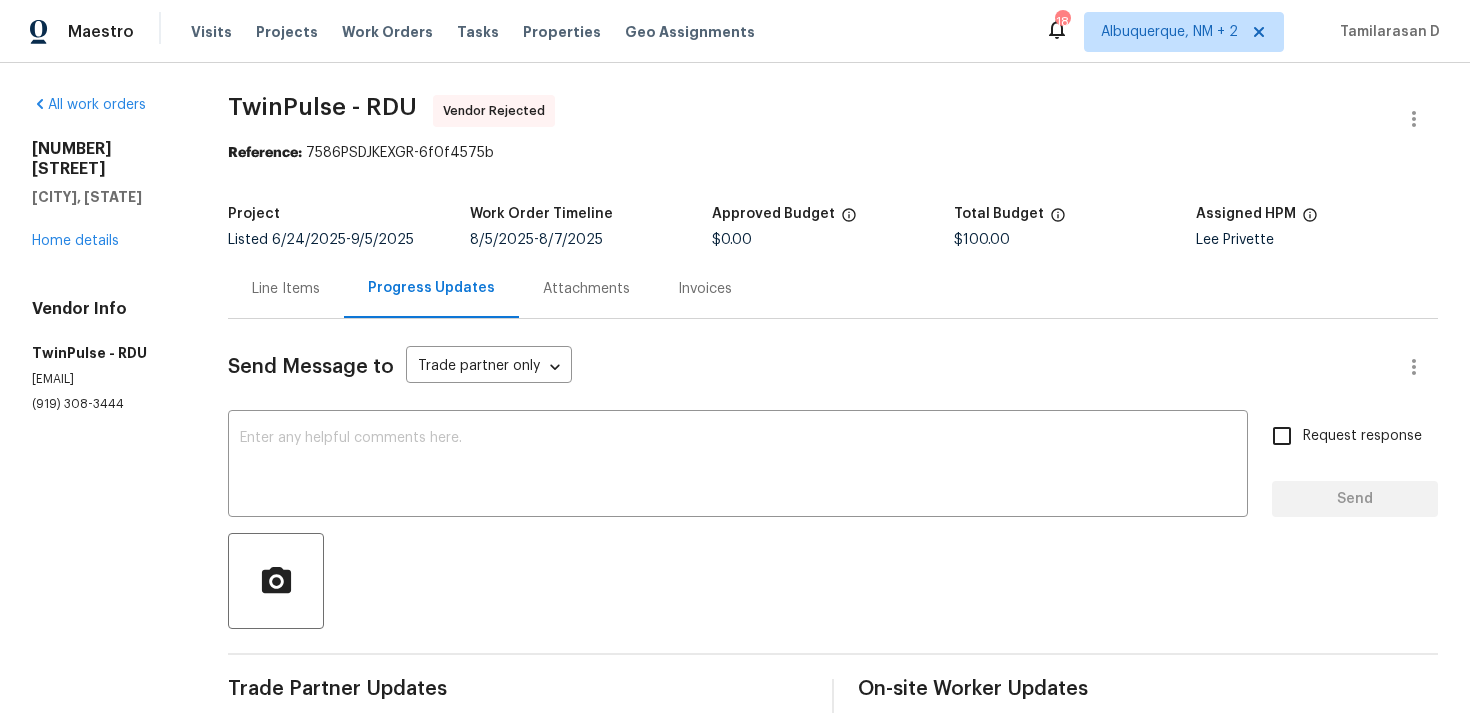 click on "Line Items" at bounding box center (286, 288) 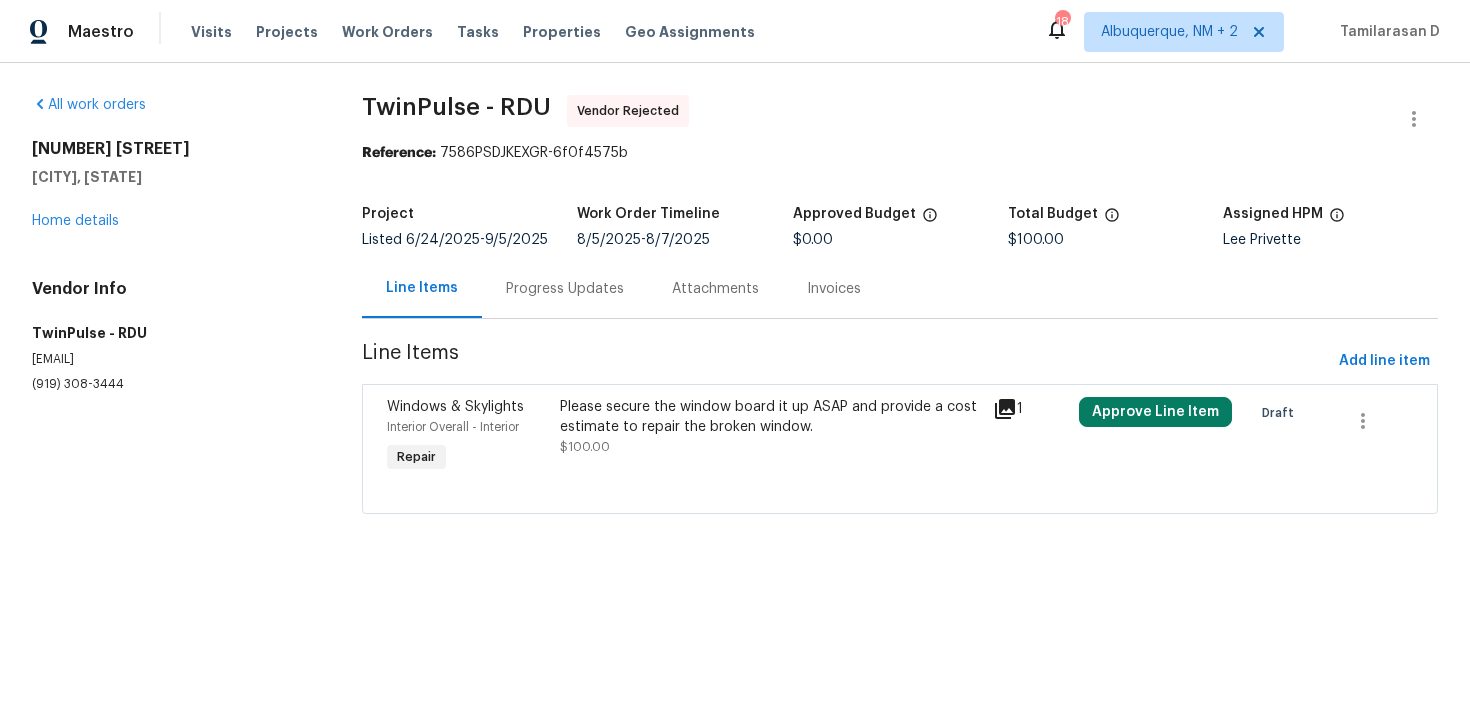click on "TwinPulse - RDU Vendor Rejected Reference:   7586PSDJKEXGR-6f0f4575b Project Listed   [DATE]  -  [DATE] Work Order Timeline [DATE]  -  [DATE] Approved Budget $0.00 Total Budget $100.00 Assigned HPM [FIRST] [LAST] Line Items Progress Updates Attachments Invoices Line Items Add line item Windows & Skylights Interior Overall - Interior Repair Please secure the window board it up ASAP and provide a cost estimate to repair the broken window. $100.00   1 Approve Line Item Draft" at bounding box center [900, 316] 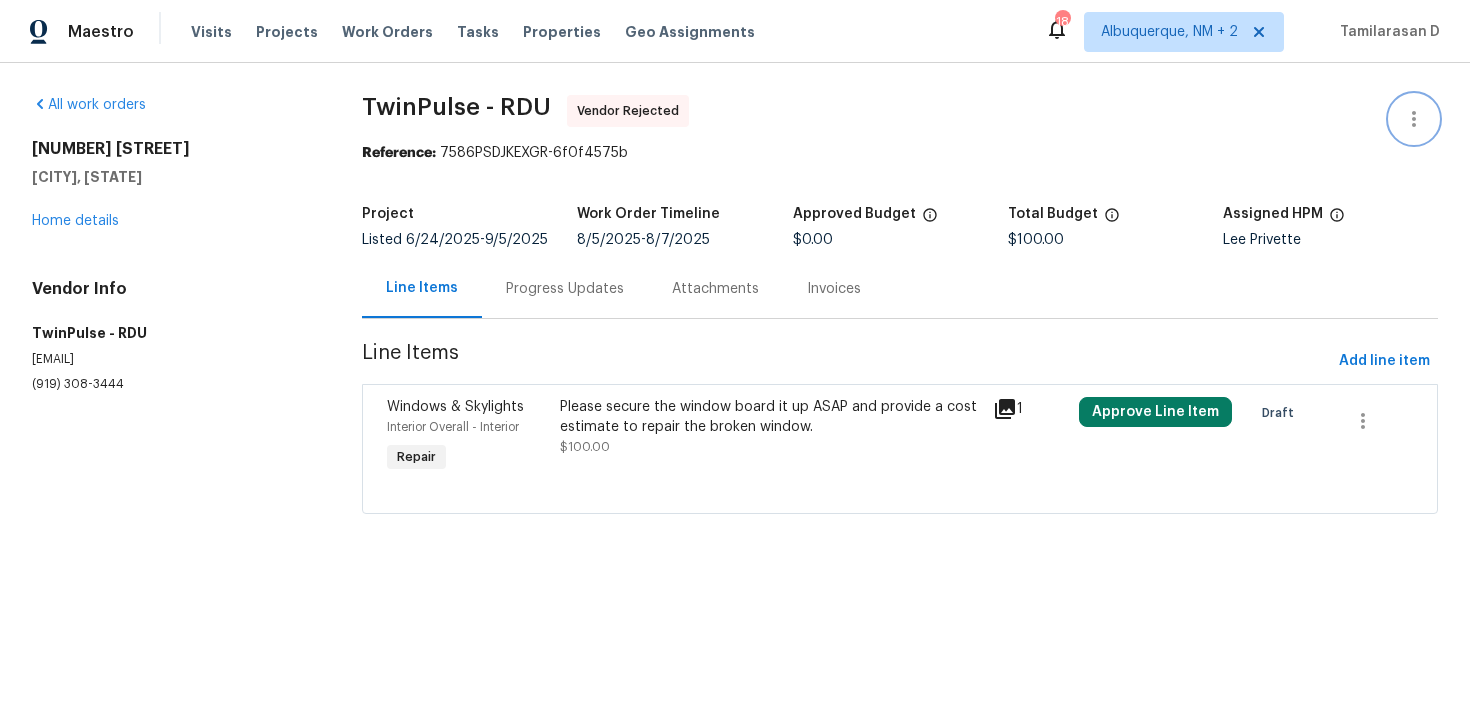 click 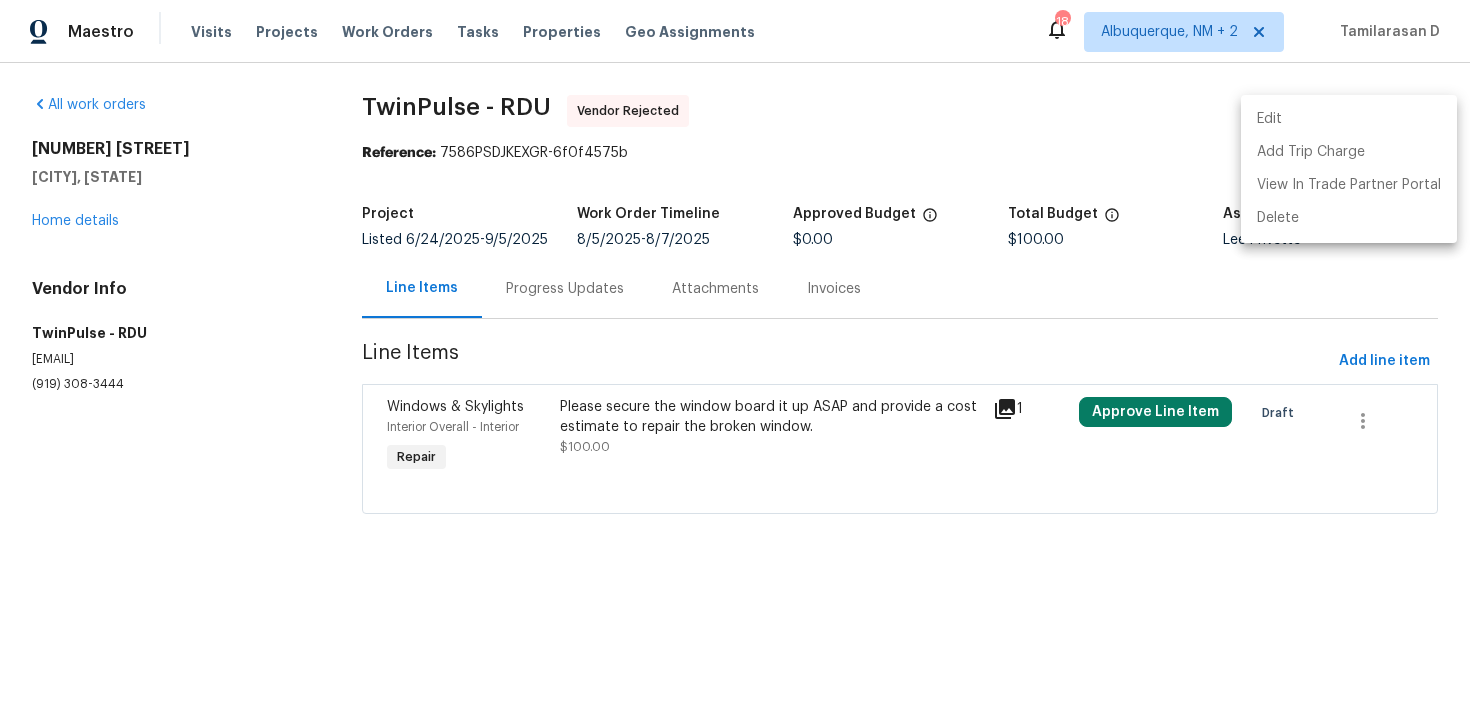 click on "Edit" at bounding box center (1349, 119) 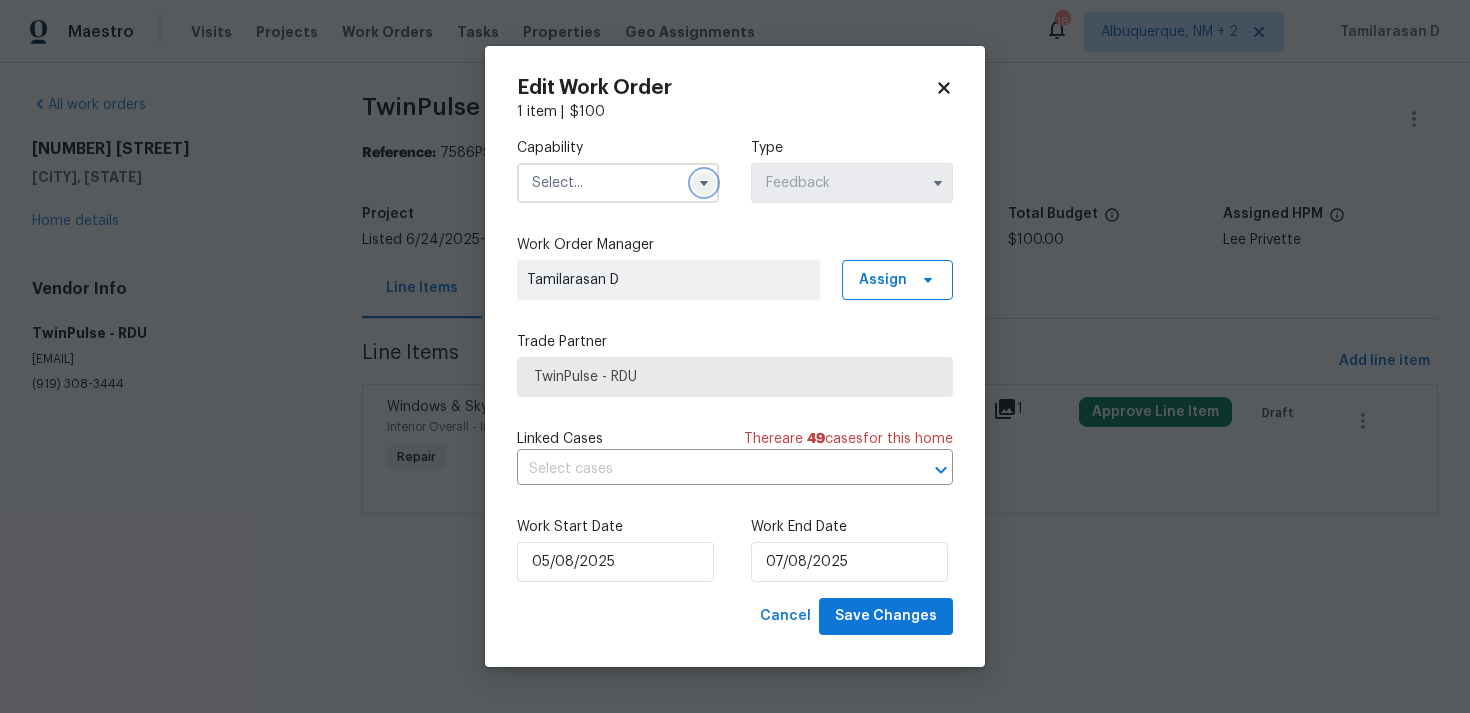 click at bounding box center [704, 183] 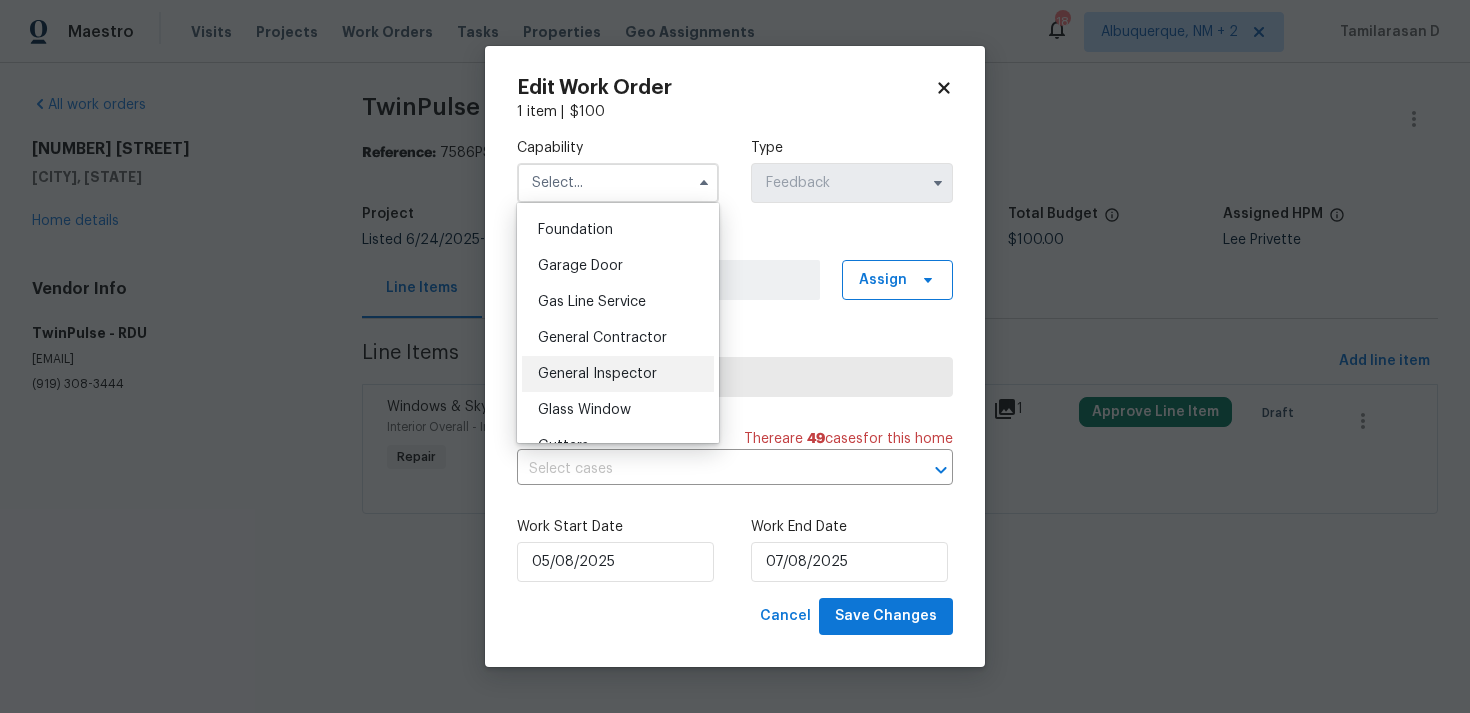 scroll, scrollTop: 864, scrollLeft: 0, axis: vertical 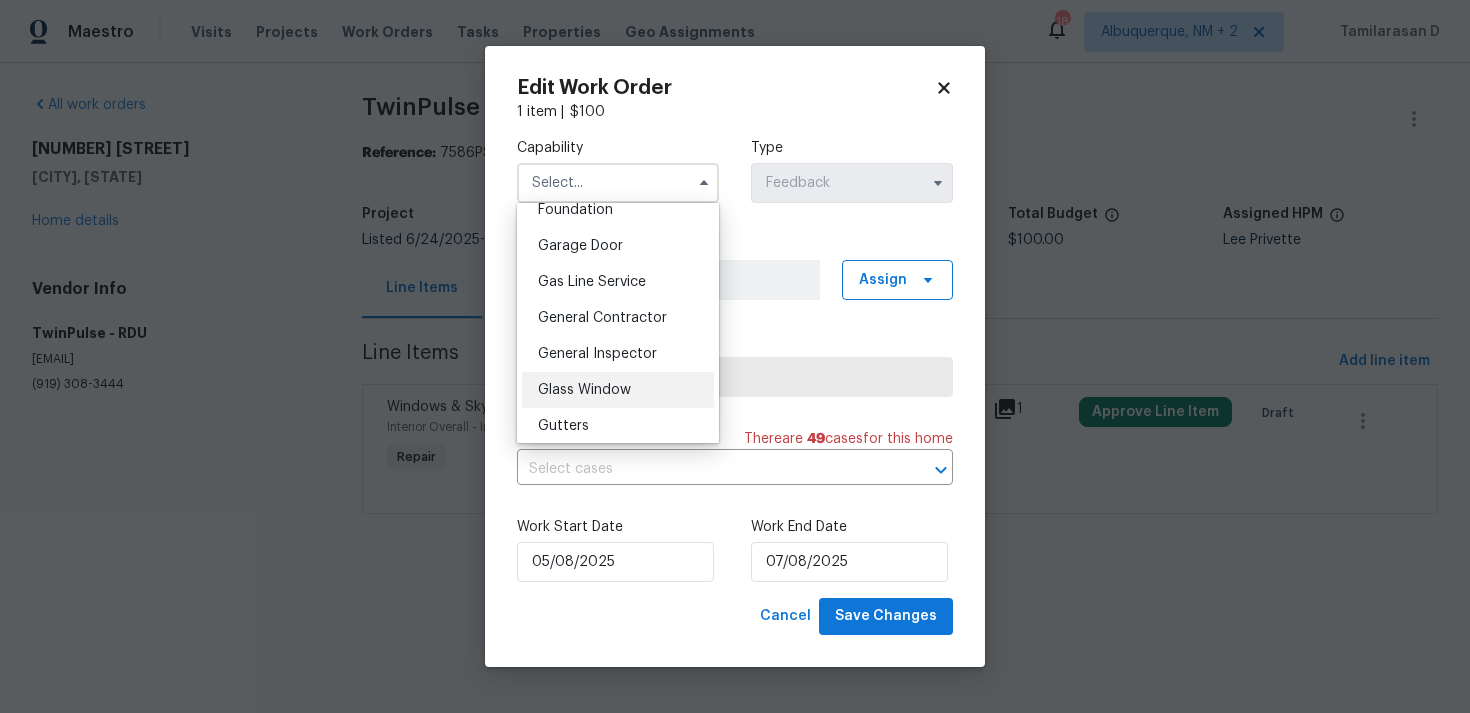 click on "Glass Window" at bounding box center (618, 390) 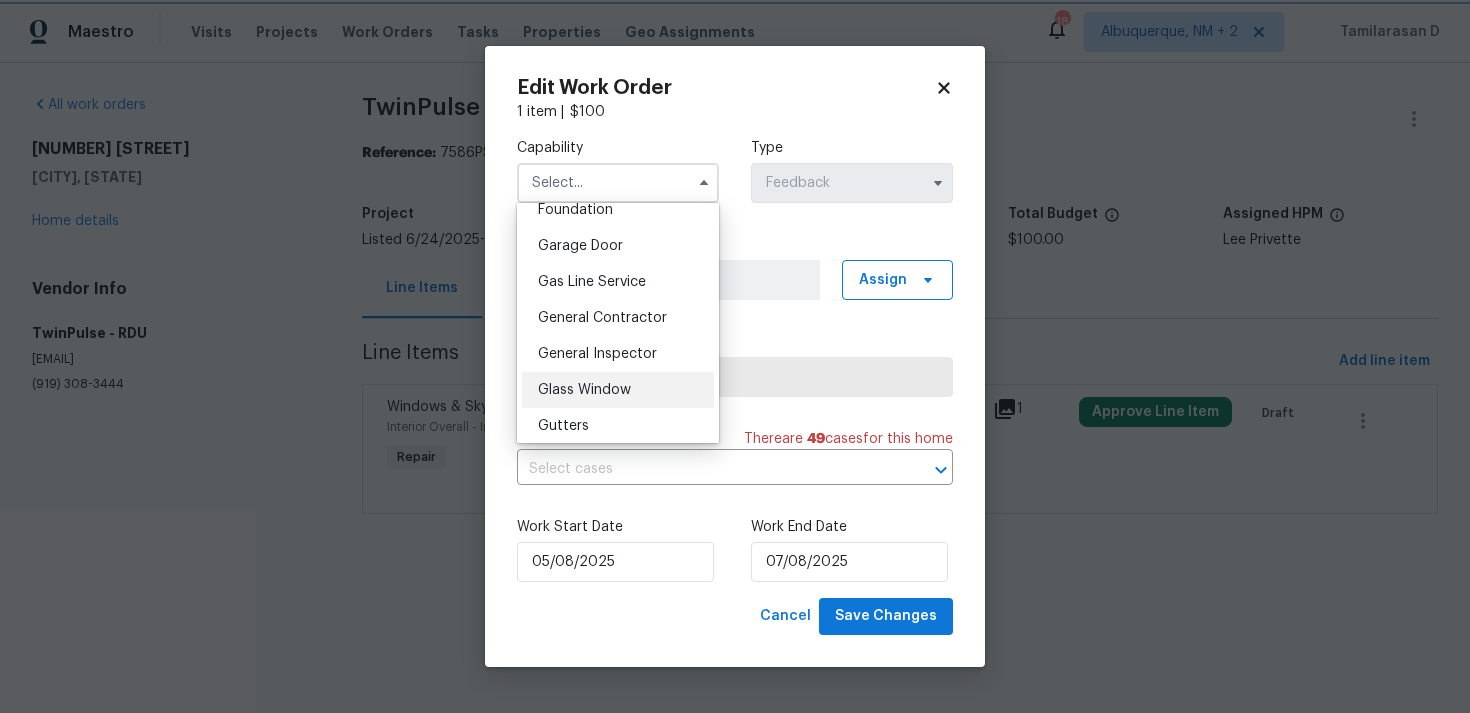 type on "Glass Window" 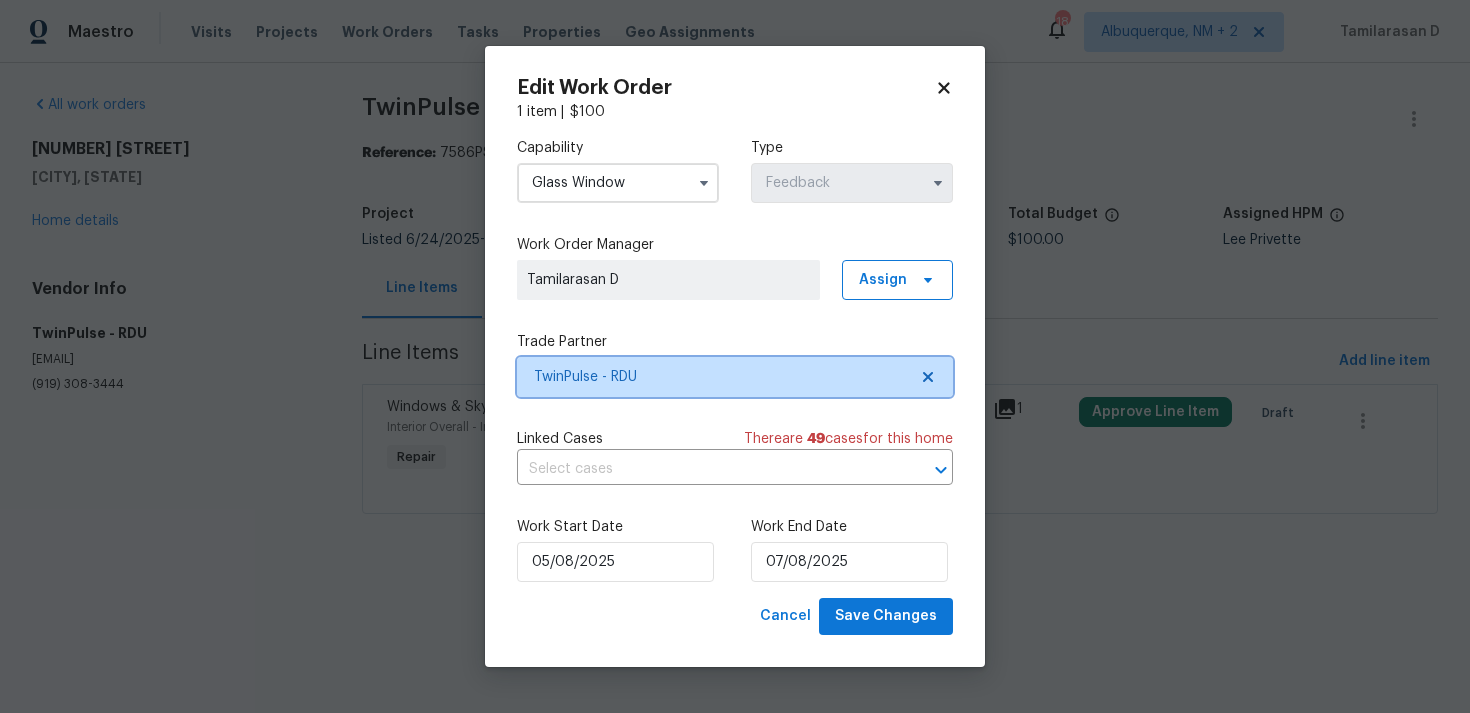 click on "TwinPulse - RDU" at bounding box center [720, 377] 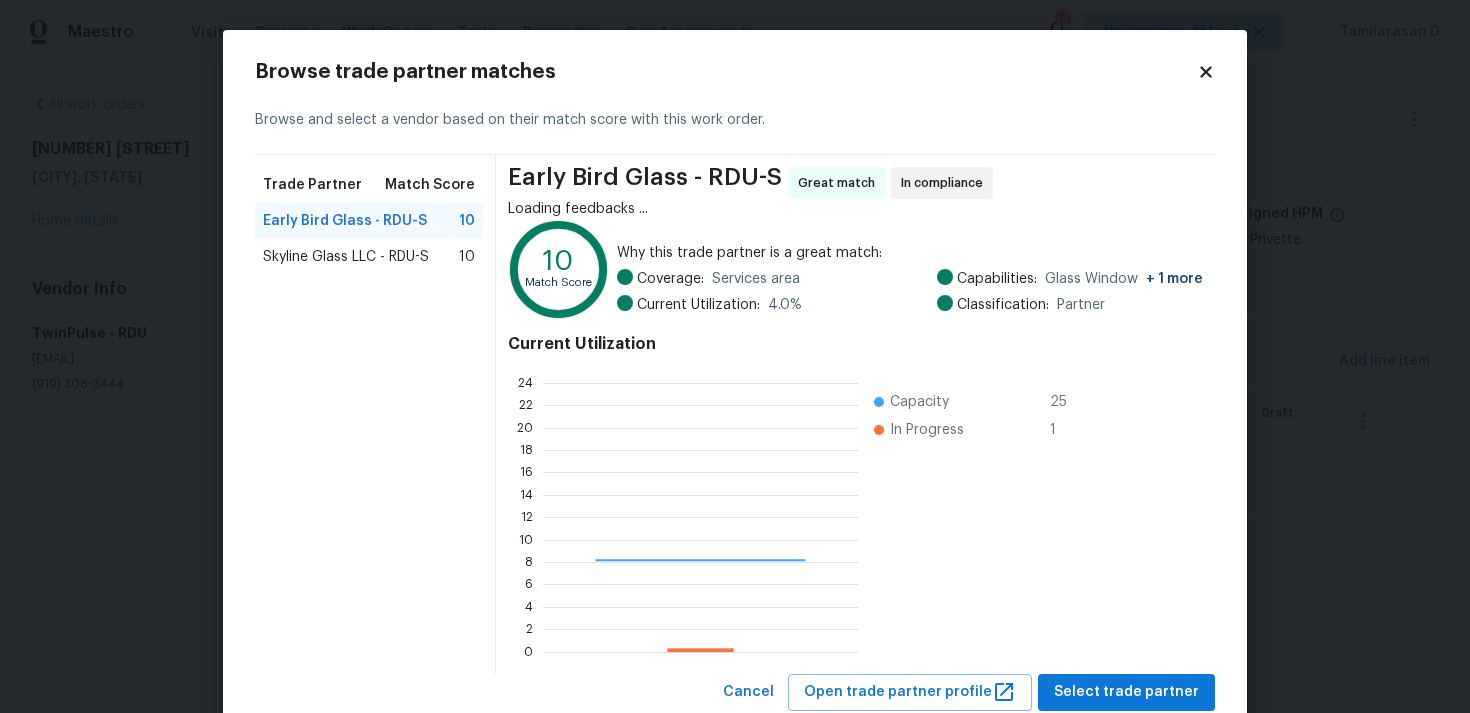 scroll, scrollTop: 2, scrollLeft: 2, axis: both 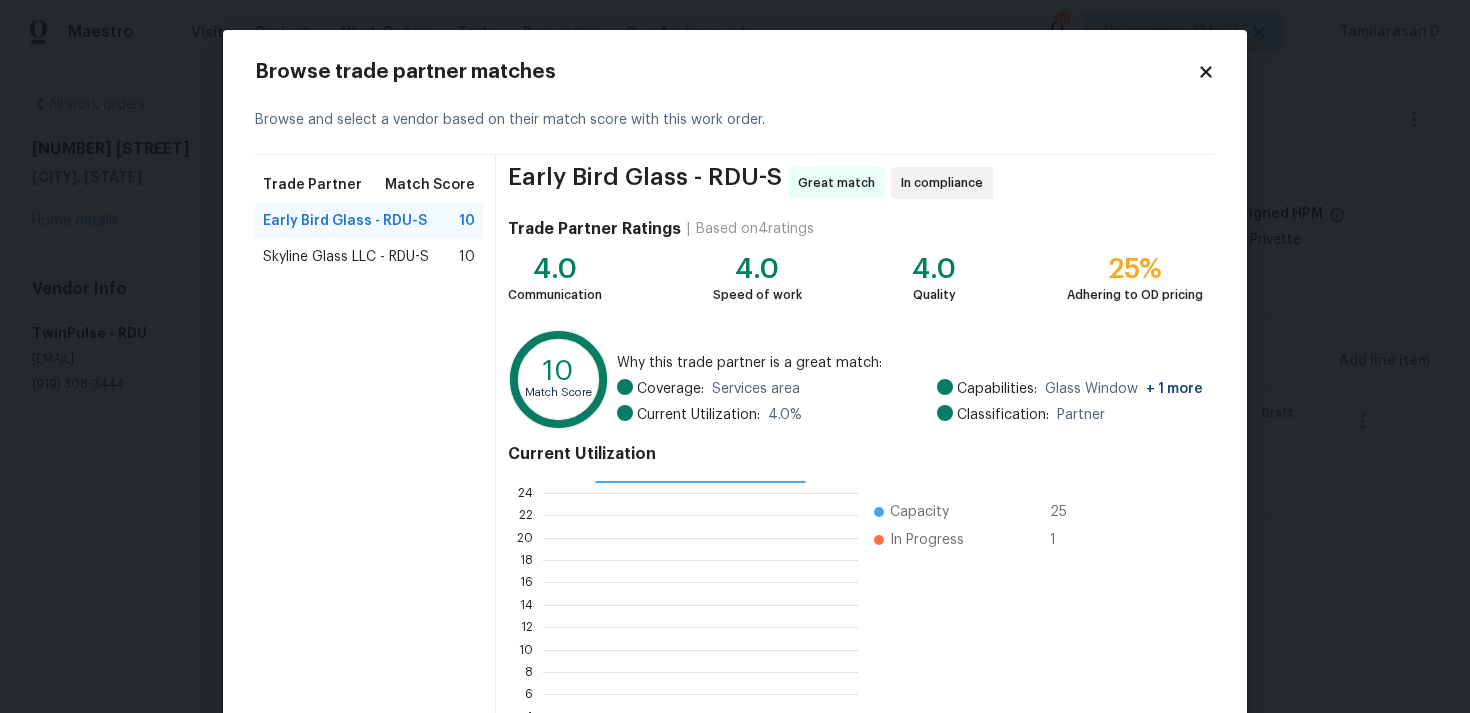 click 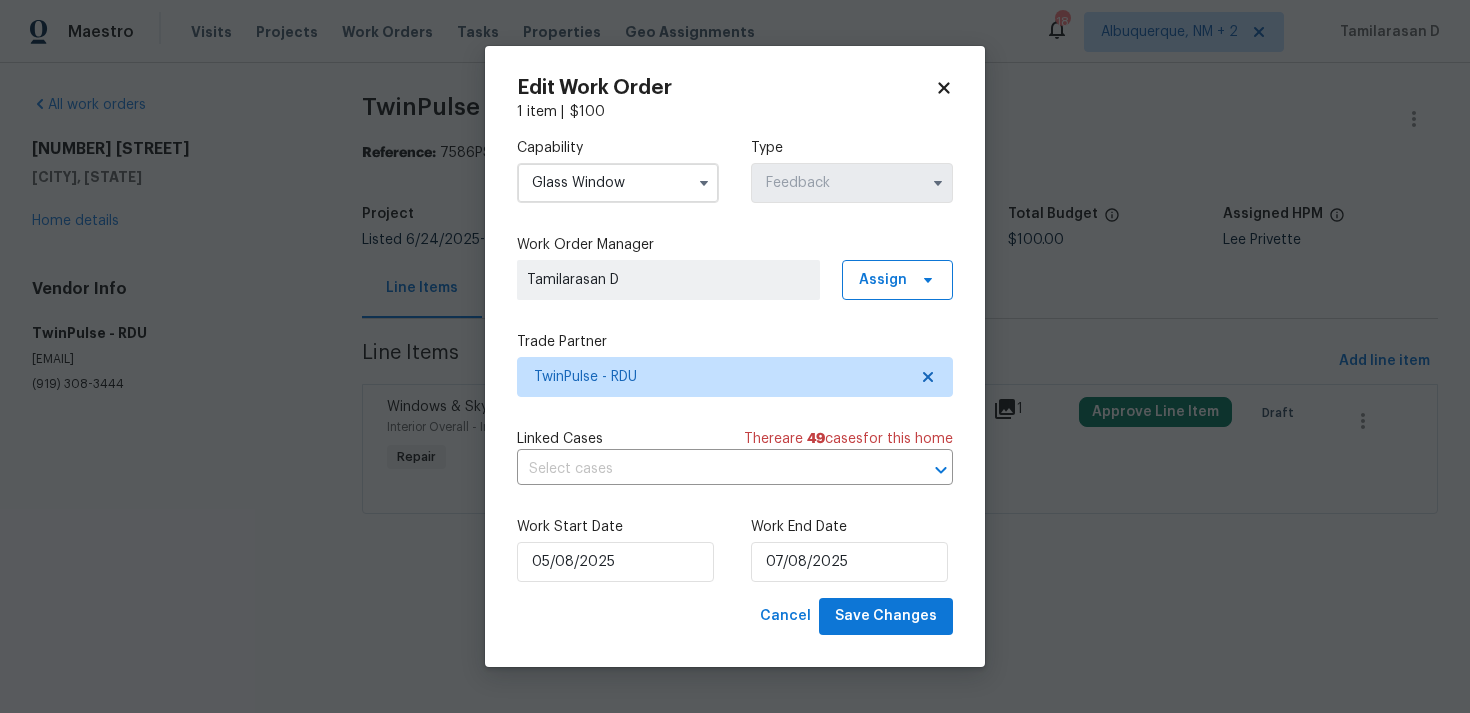 click on "Edit Work Order 1 item | $ 100 Capability   Glass Window Type   Feedback Work Order Manager   [LAST] [LAST] Assign Trade Partner   TwinPulse - RDU Linked Cases There  are   49  case s  for this home   ​ Work Start Date   [DATE] Work End Date   [DATE] Cancel Save Changes" at bounding box center (735, 356) 